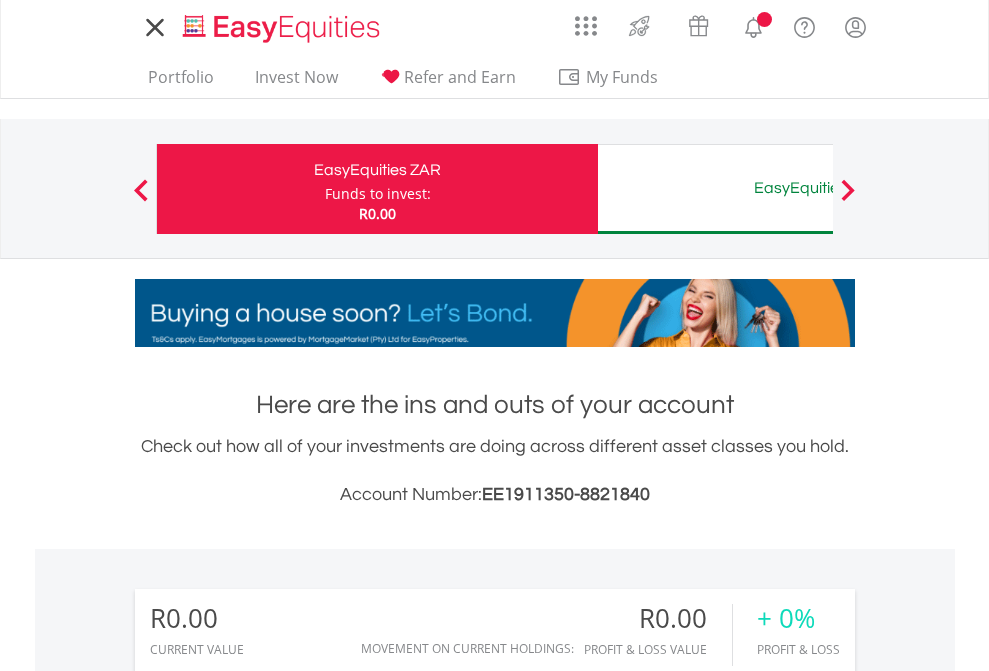 scroll, scrollTop: 0, scrollLeft: 0, axis: both 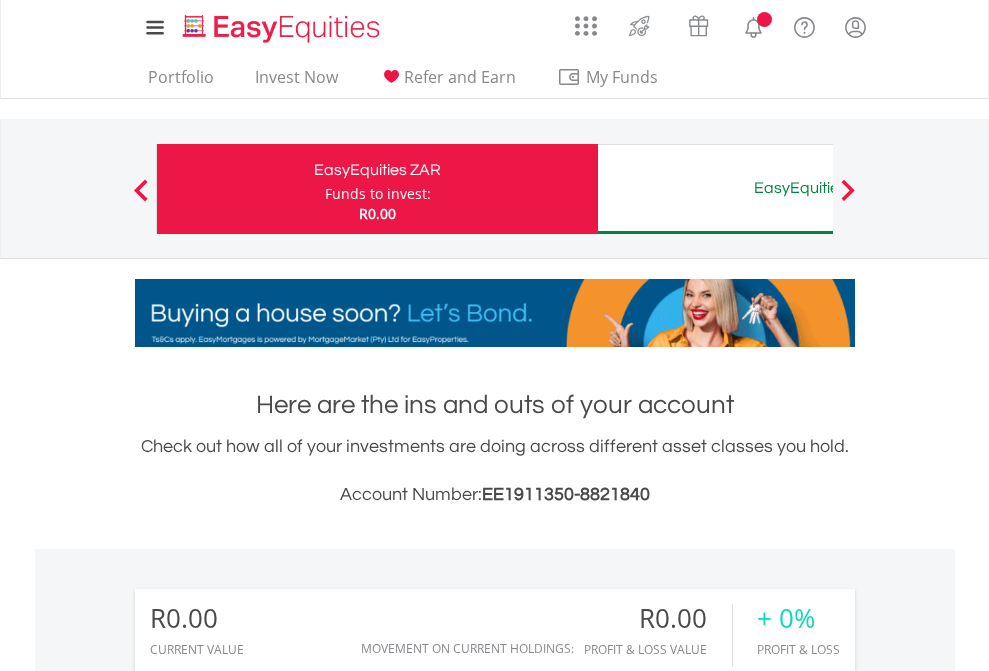 click on "Funds to invest:" at bounding box center (378, 194) 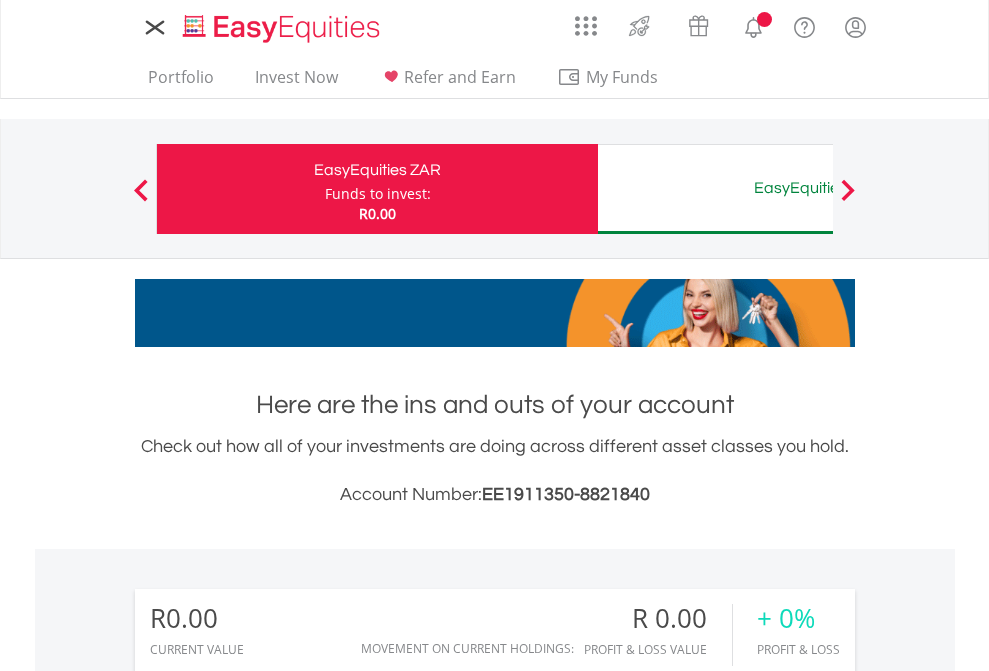 scroll, scrollTop: 0, scrollLeft: 0, axis: both 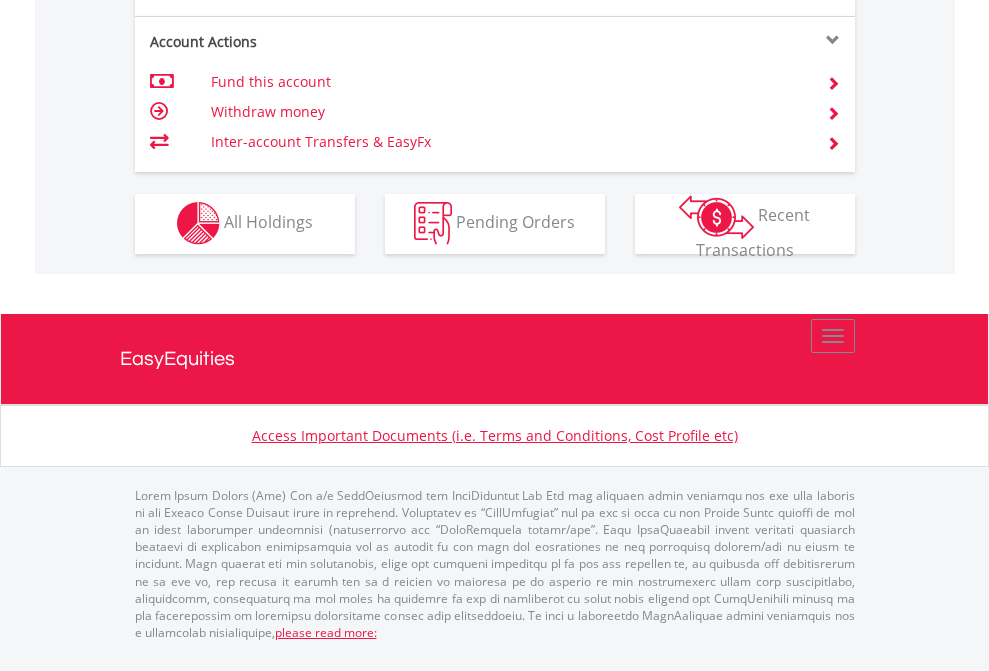 click on "Investment types" at bounding box center (706, -353) 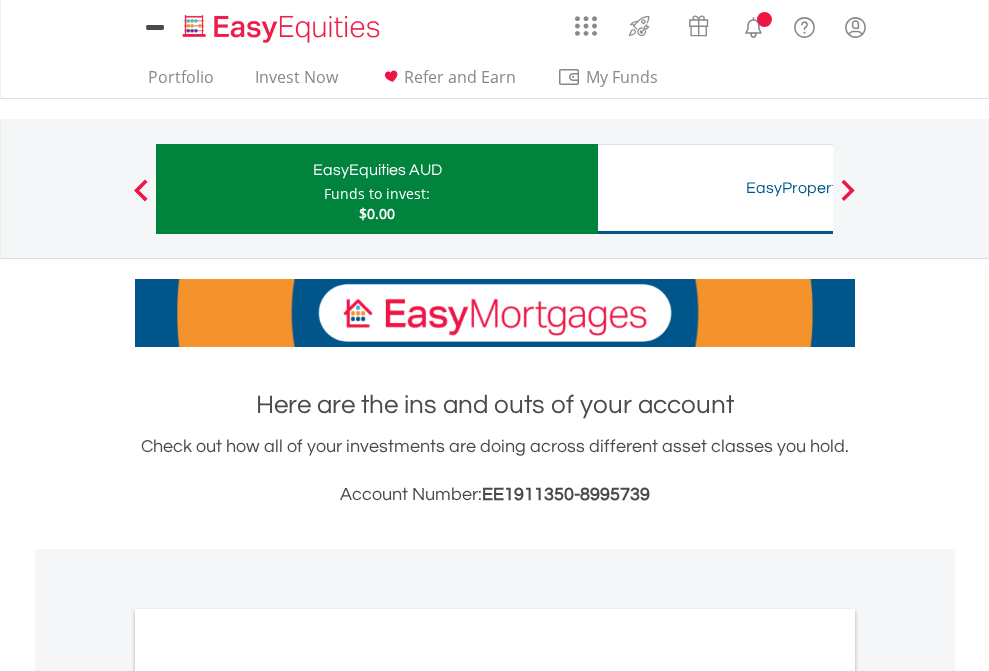 scroll, scrollTop: 0, scrollLeft: 0, axis: both 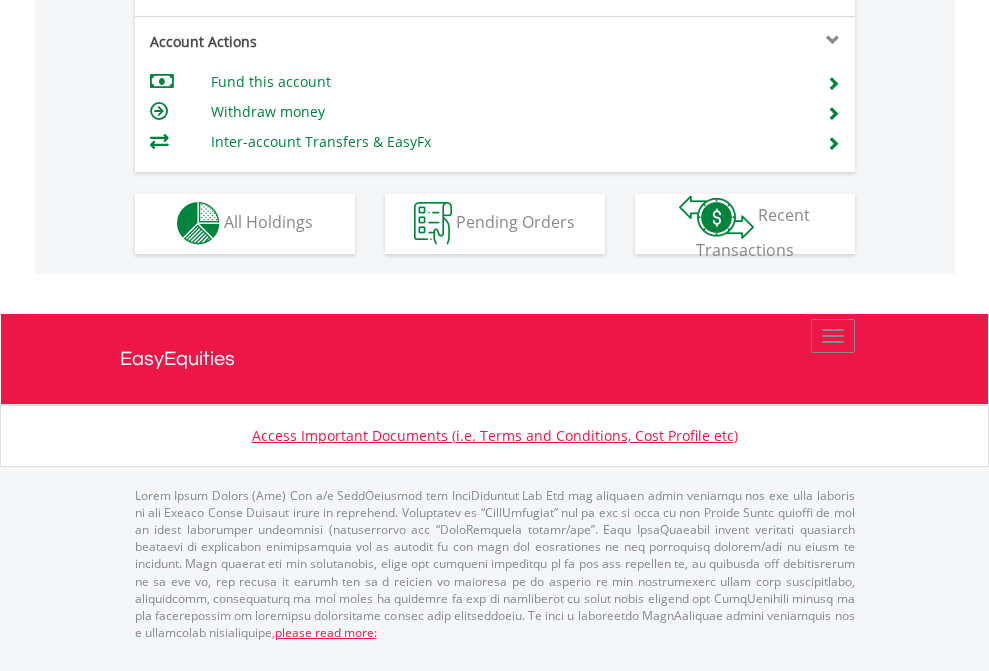 click on "Investment types" at bounding box center [706, -353] 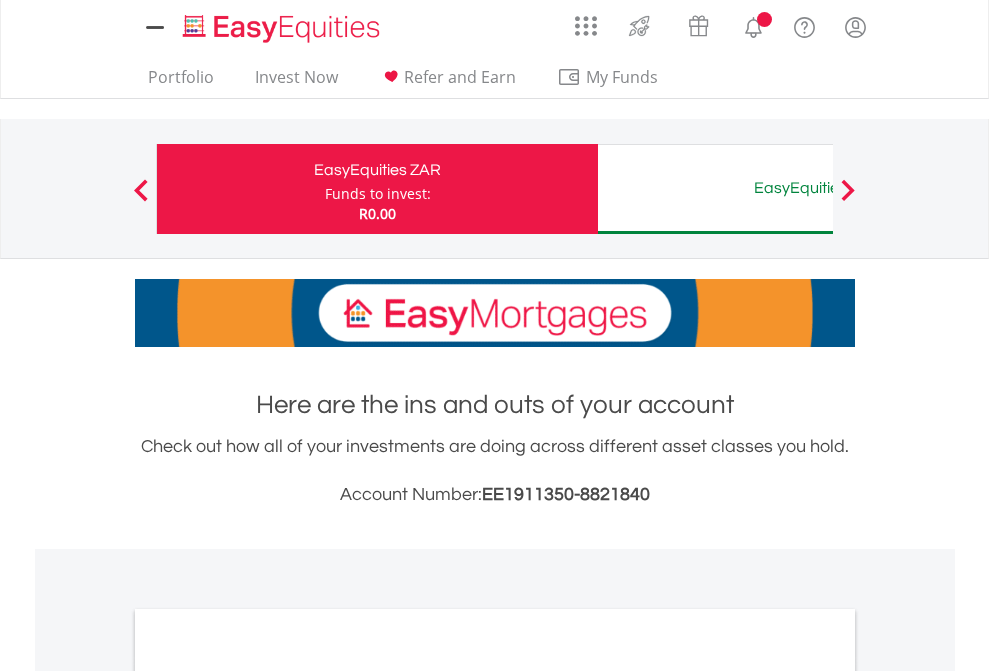scroll, scrollTop: 0, scrollLeft: 0, axis: both 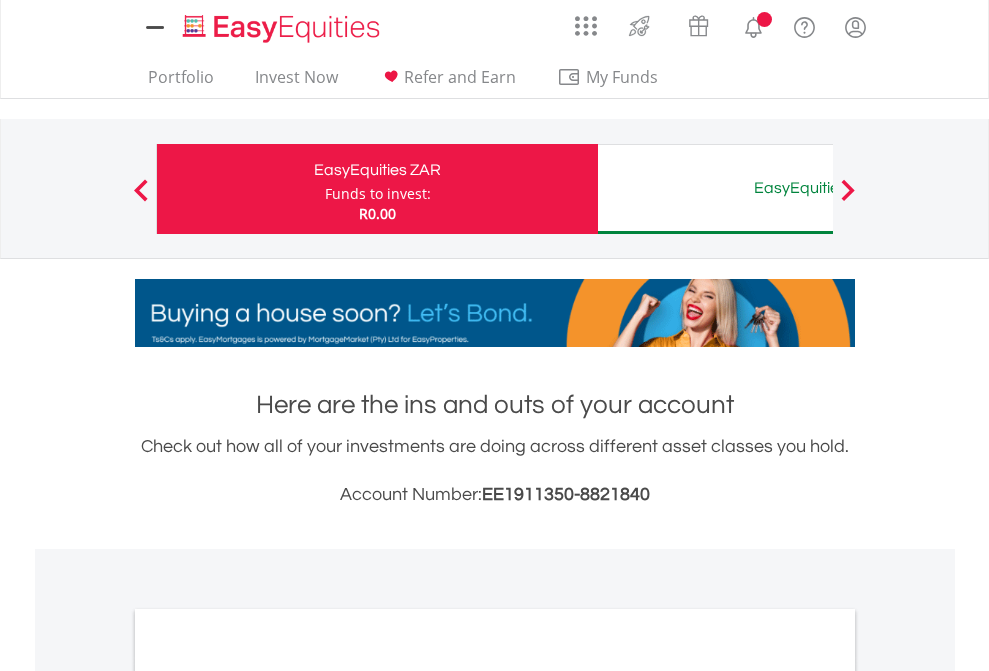 click on "All Holdings" at bounding box center (268, 1096) 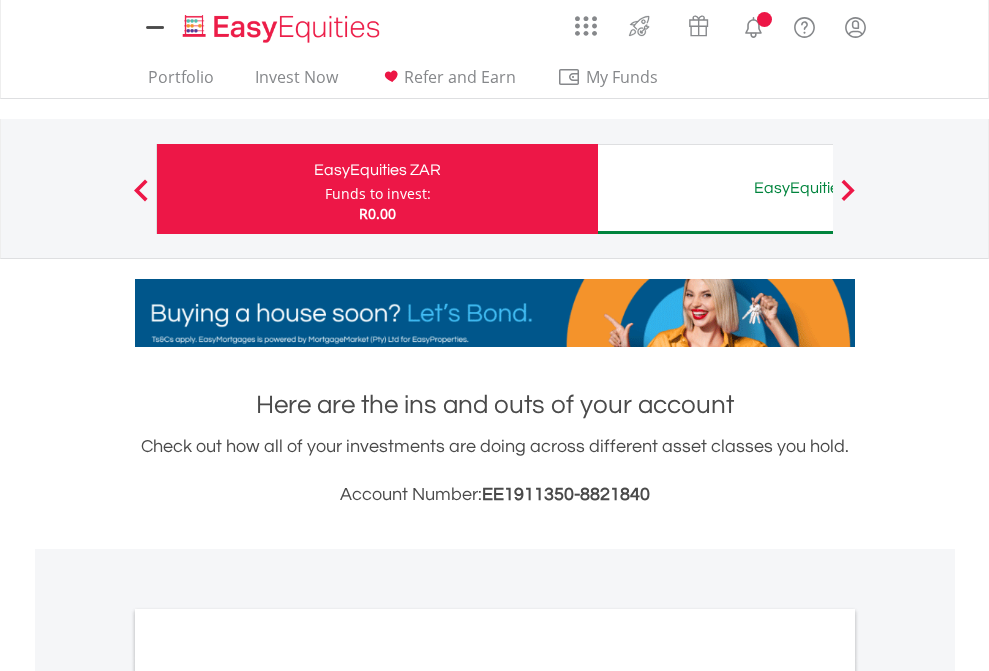 scroll, scrollTop: 1202, scrollLeft: 0, axis: vertical 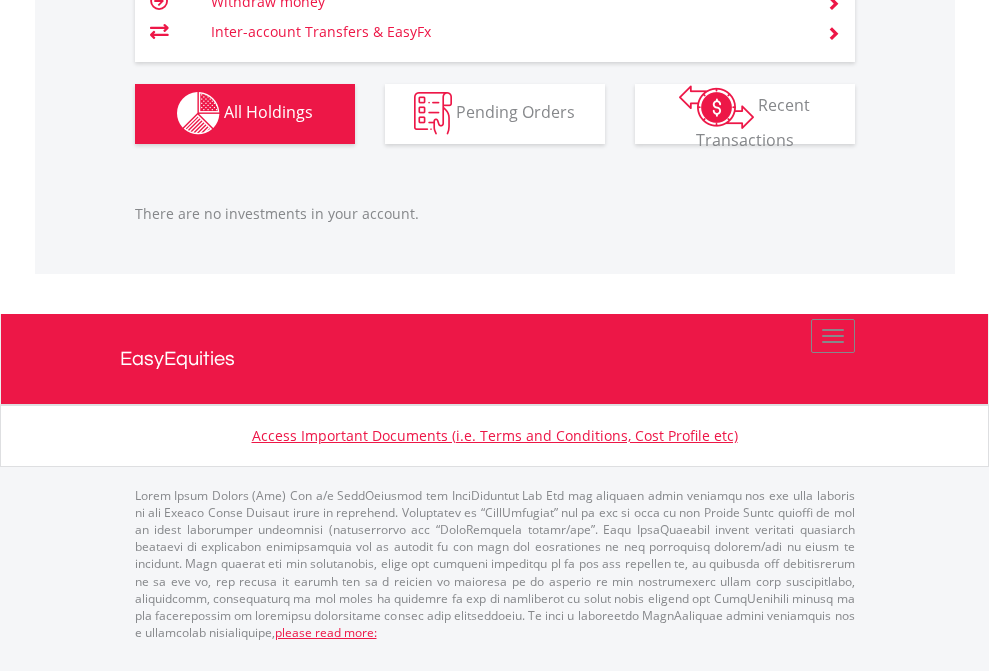 click on "EasyEquities AUD" at bounding box center (818, -1142) 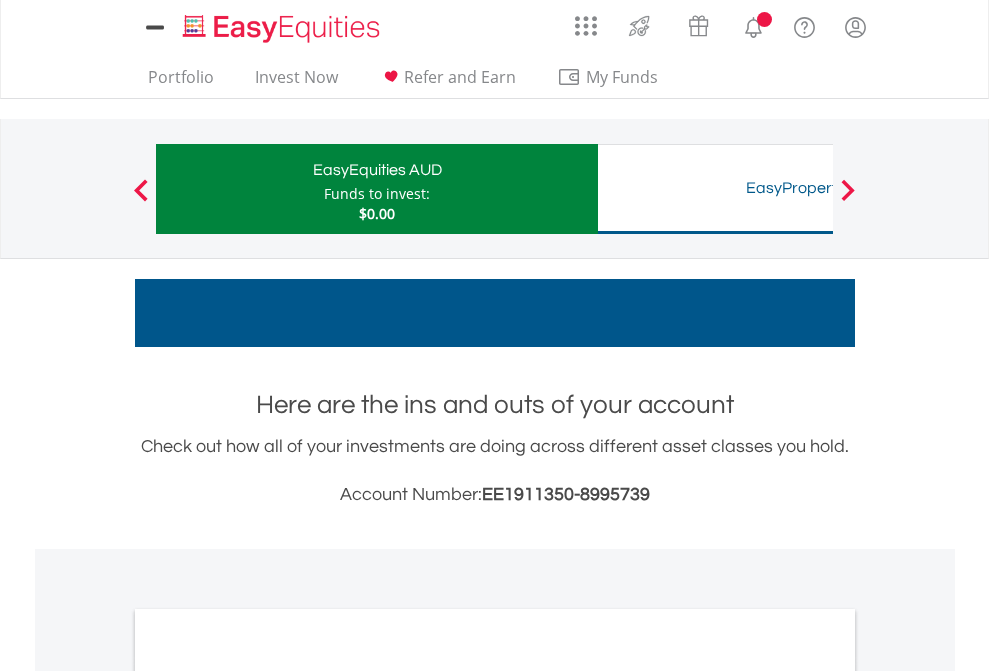 scroll, scrollTop: 0, scrollLeft: 0, axis: both 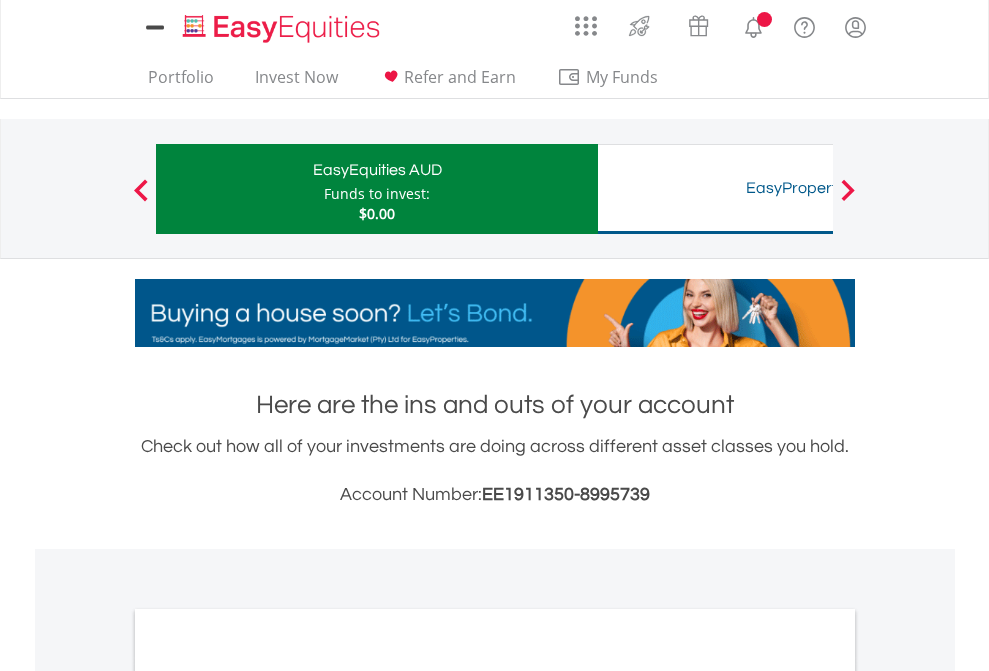 click on "All Holdings" at bounding box center (268, 1096) 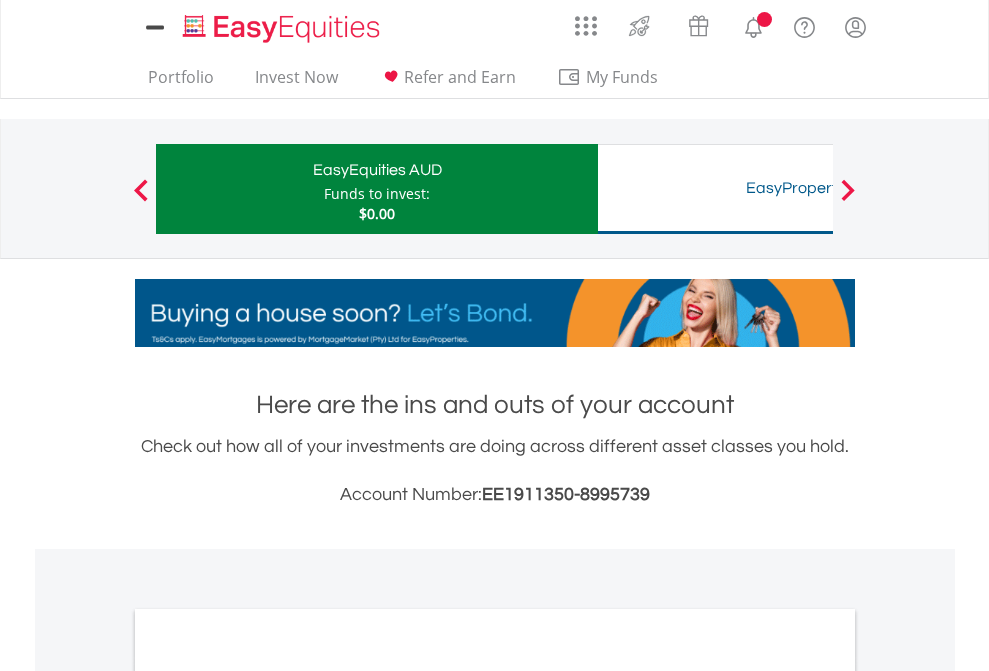 scroll, scrollTop: 1202, scrollLeft: 0, axis: vertical 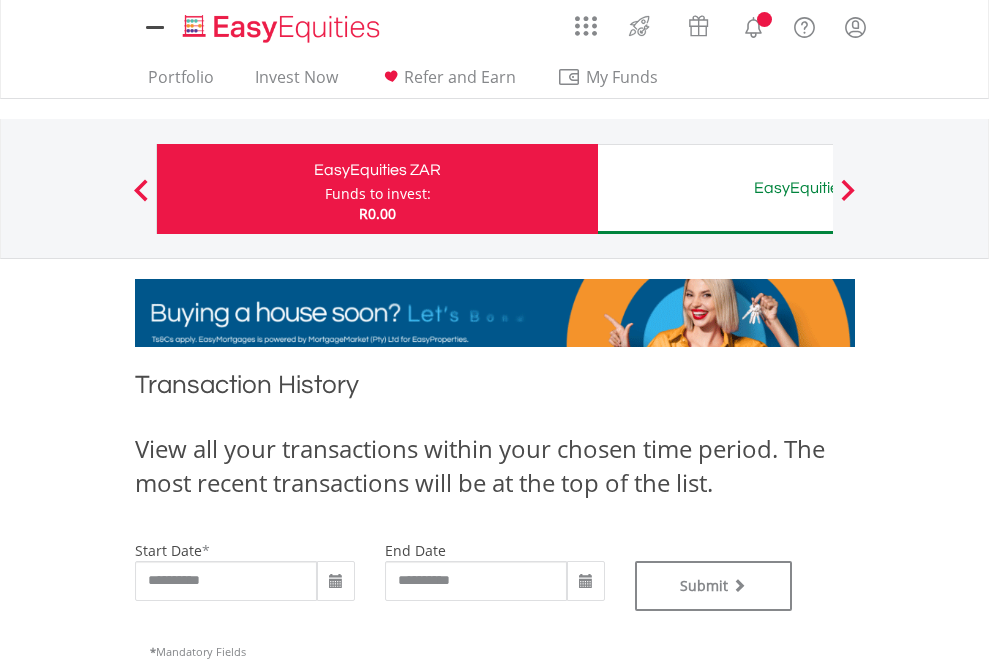 type on "**********" 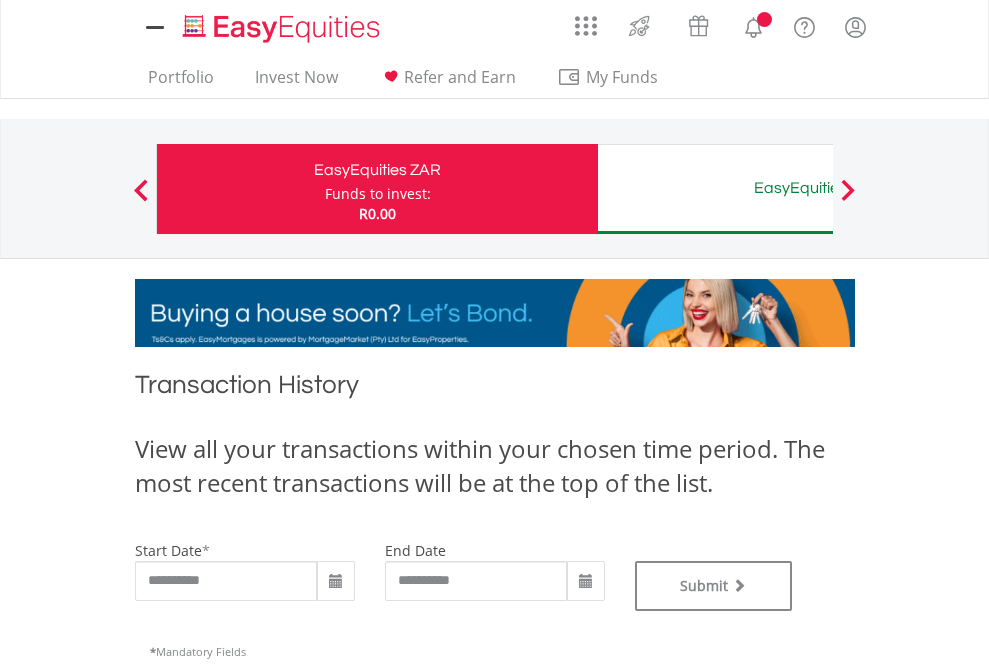 type on "**********" 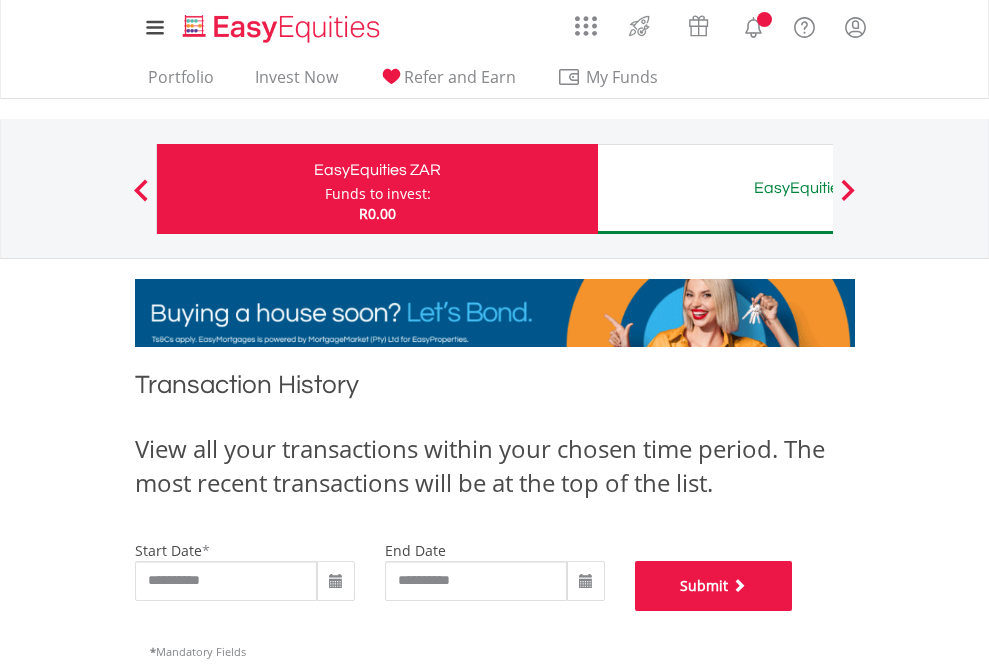 click on "Submit" at bounding box center [714, 586] 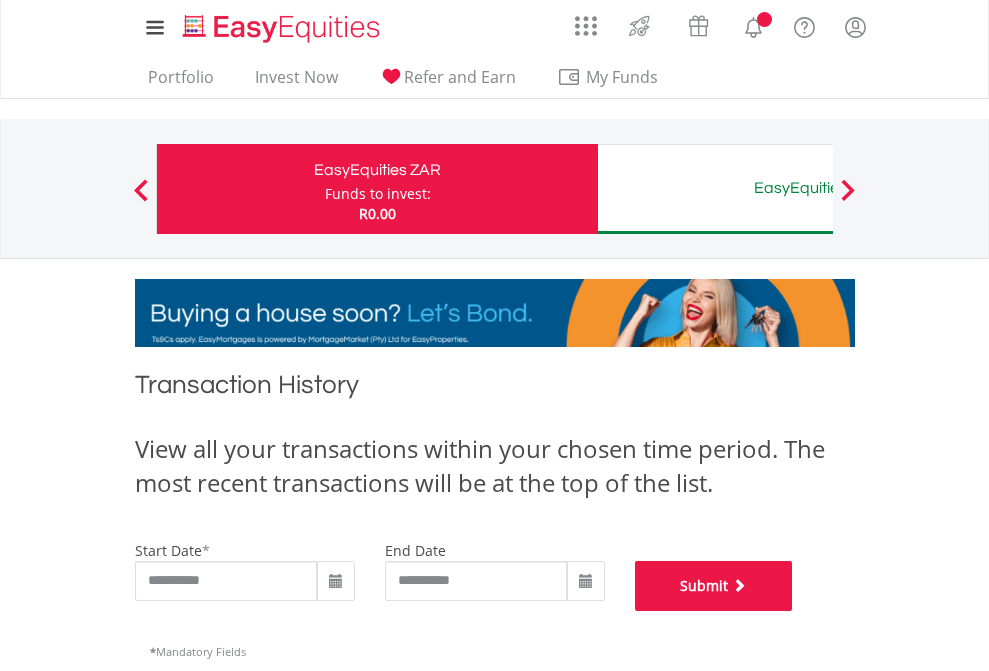 scroll, scrollTop: 811, scrollLeft: 0, axis: vertical 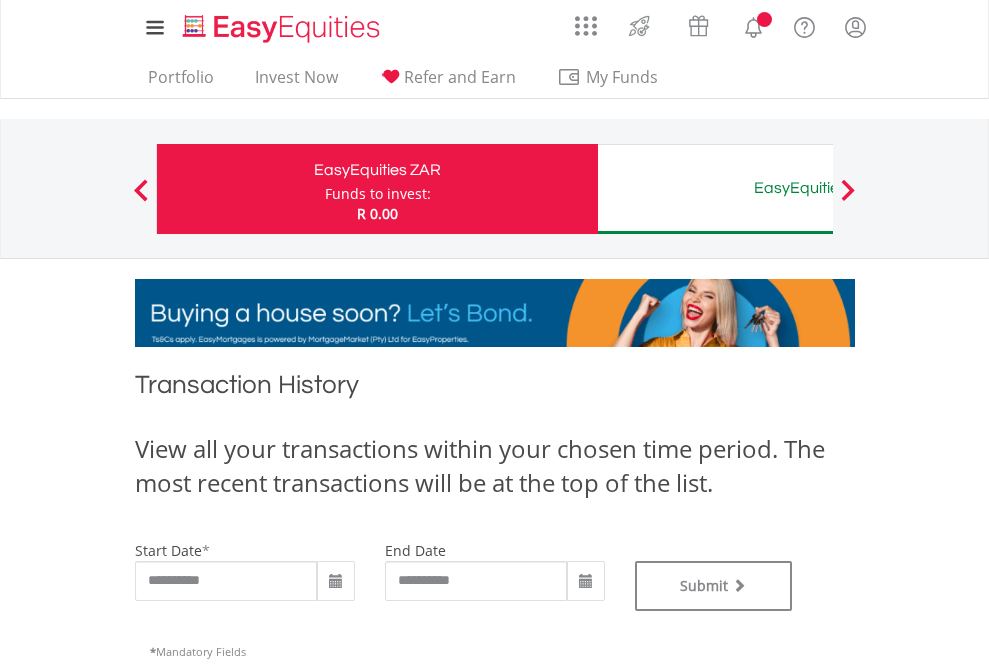 click on "EasyEquities AUD" at bounding box center (818, 188) 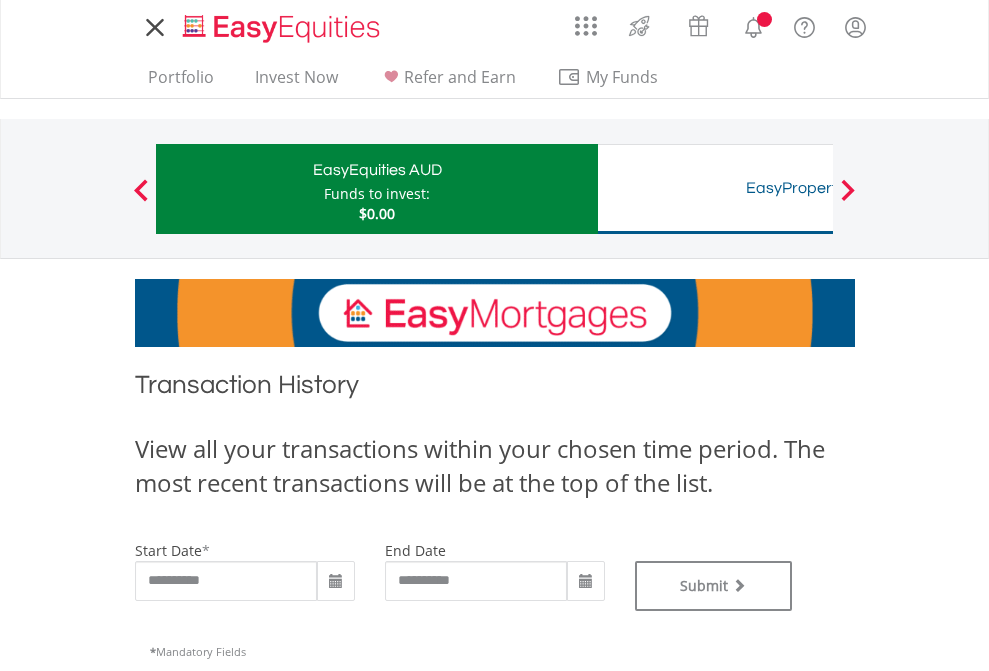 type on "**********" 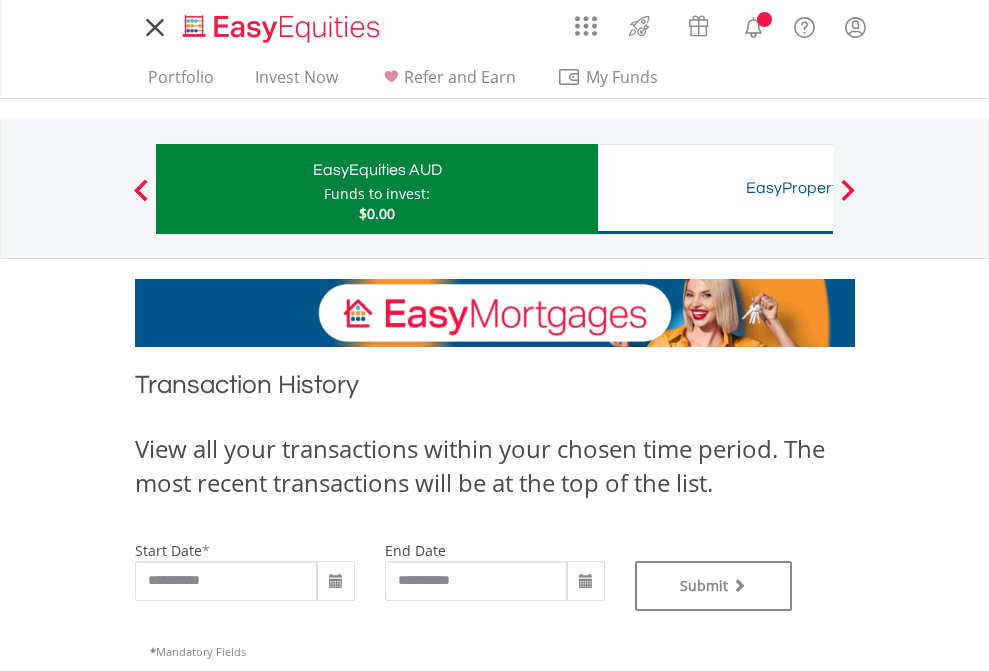 scroll, scrollTop: 0, scrollLeft: 0, axis: both 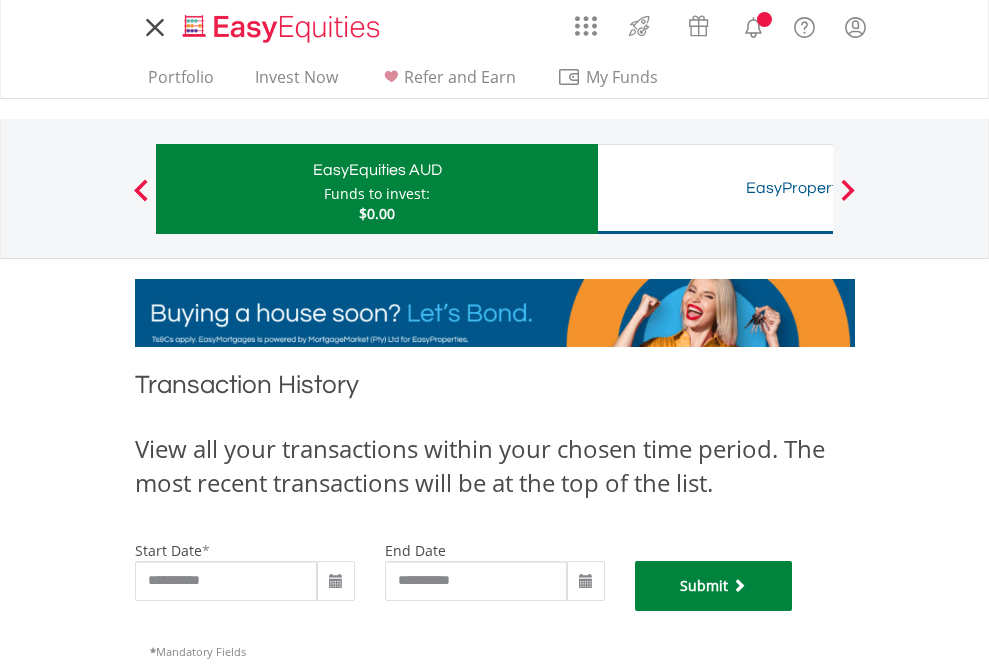 click on "Submit" at bounding box center (714, 586) 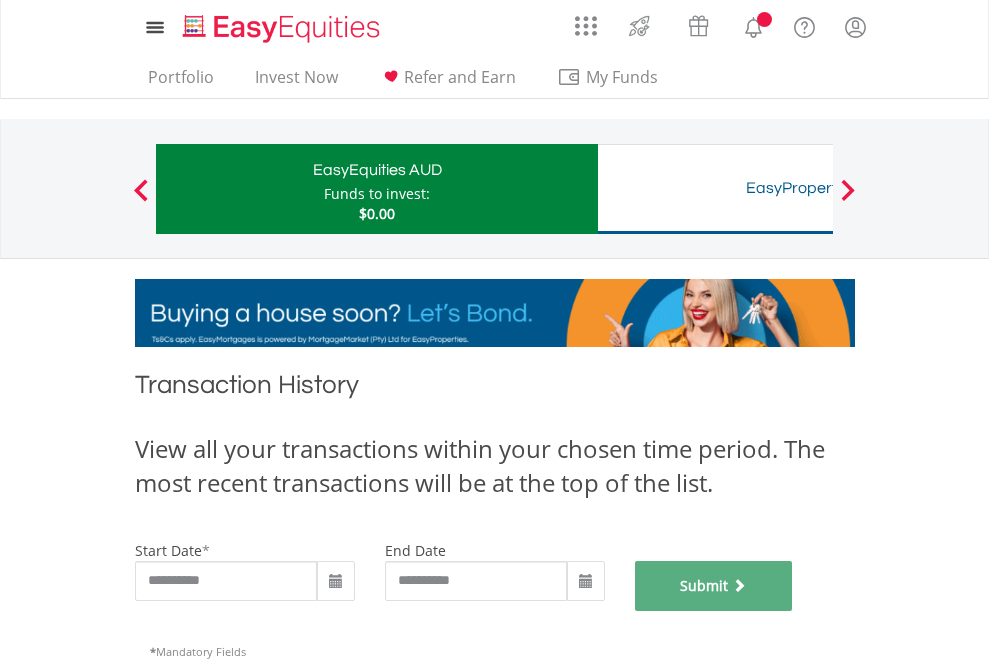 scroll, scrollTop: 811, scrollLeft: 0, axis: vertical 